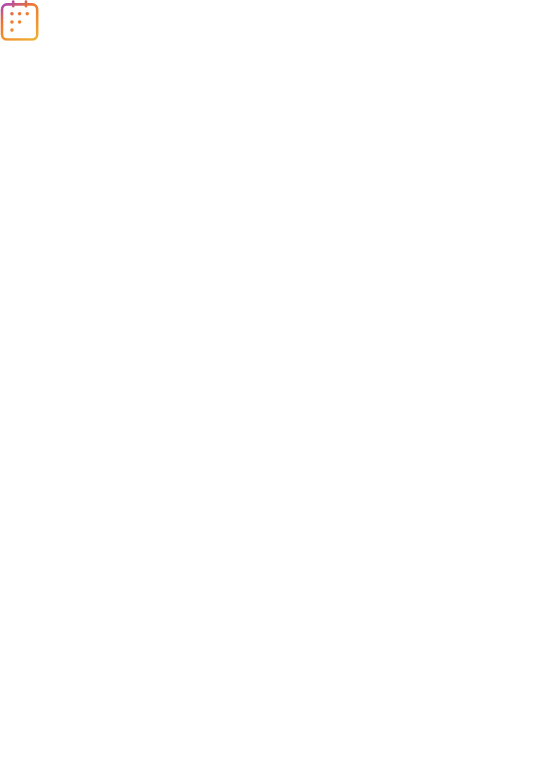 scroll, scrollTop: 0, scrollLeft: 0, axis: both 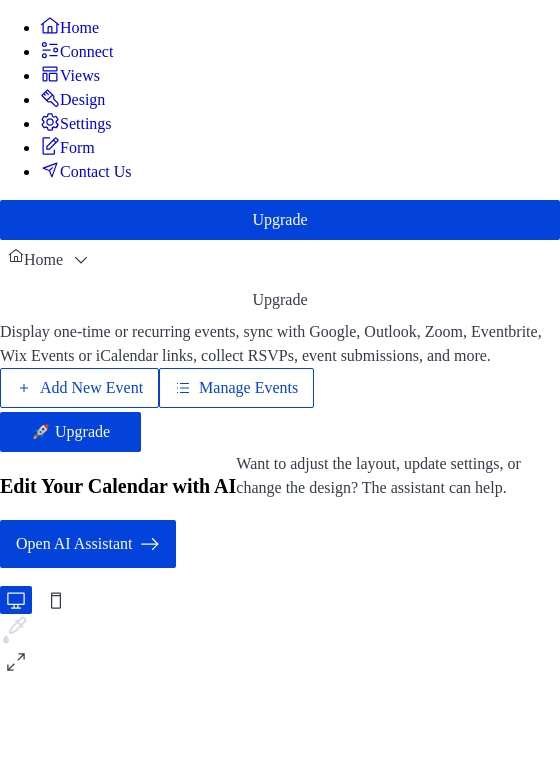 click on "Add New Event" at bounding box center [91, 388] 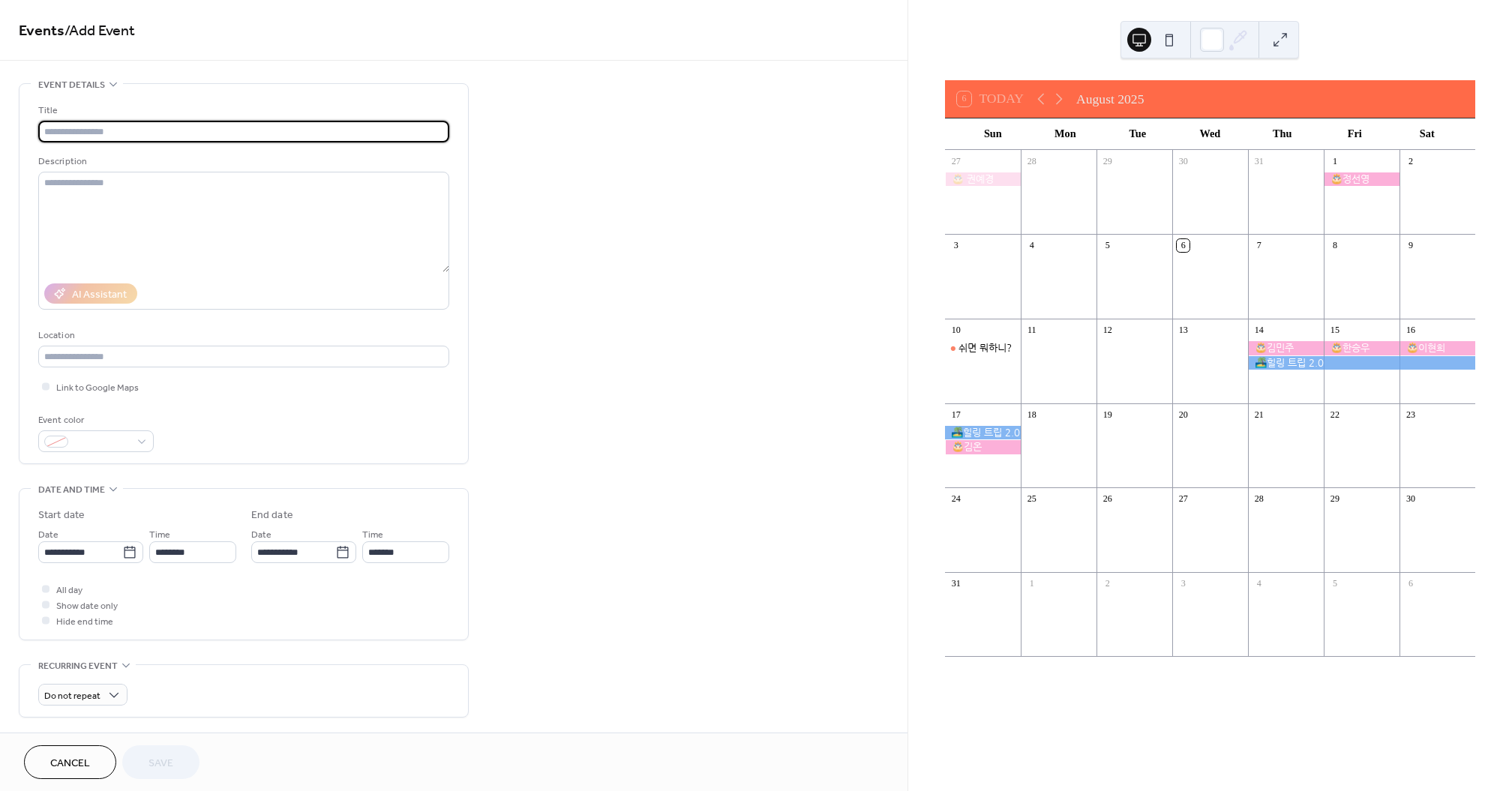 scroll, scrollTop: 0, scrollLeft: 0, axis: both 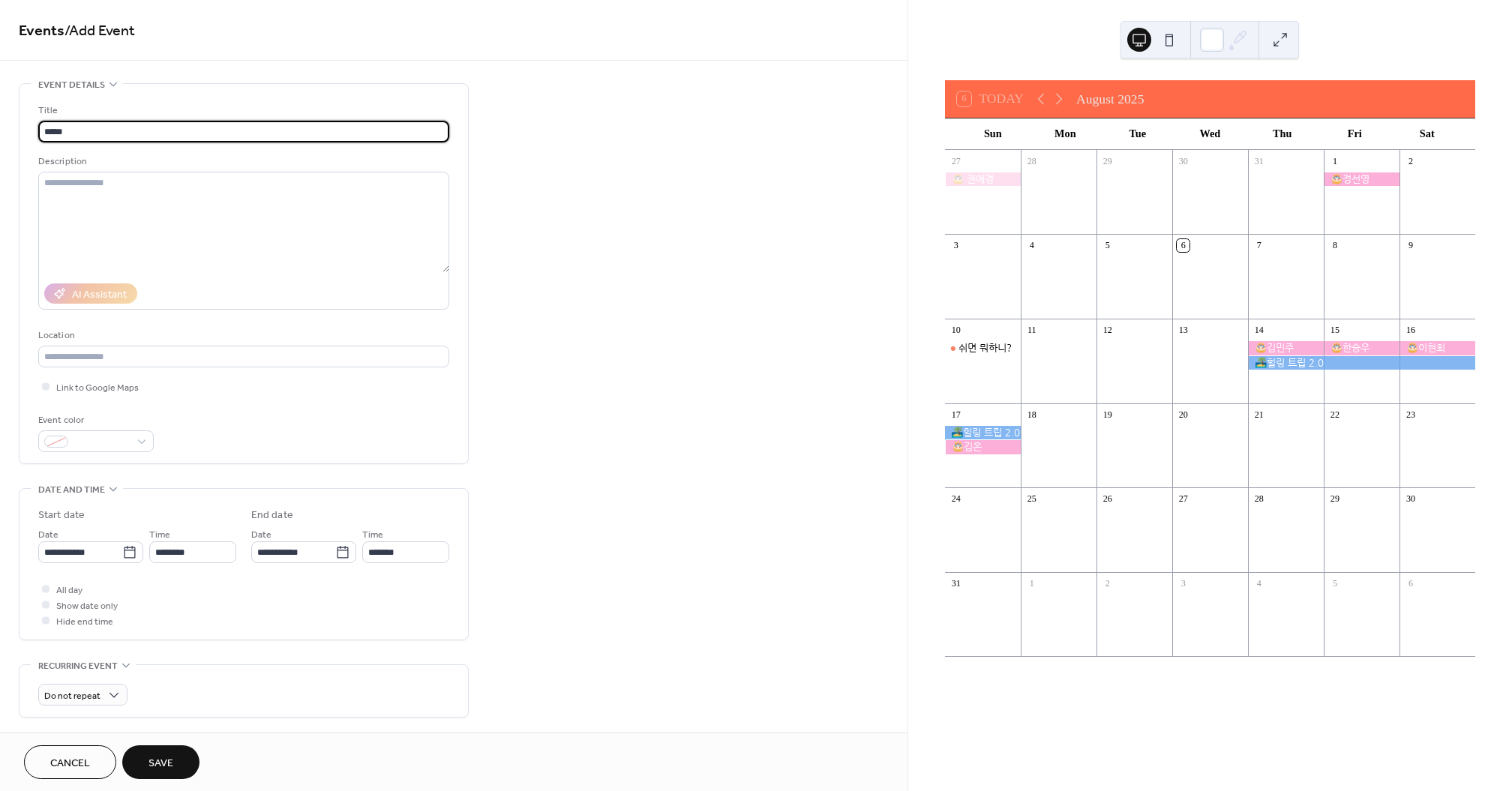 type on "*****" 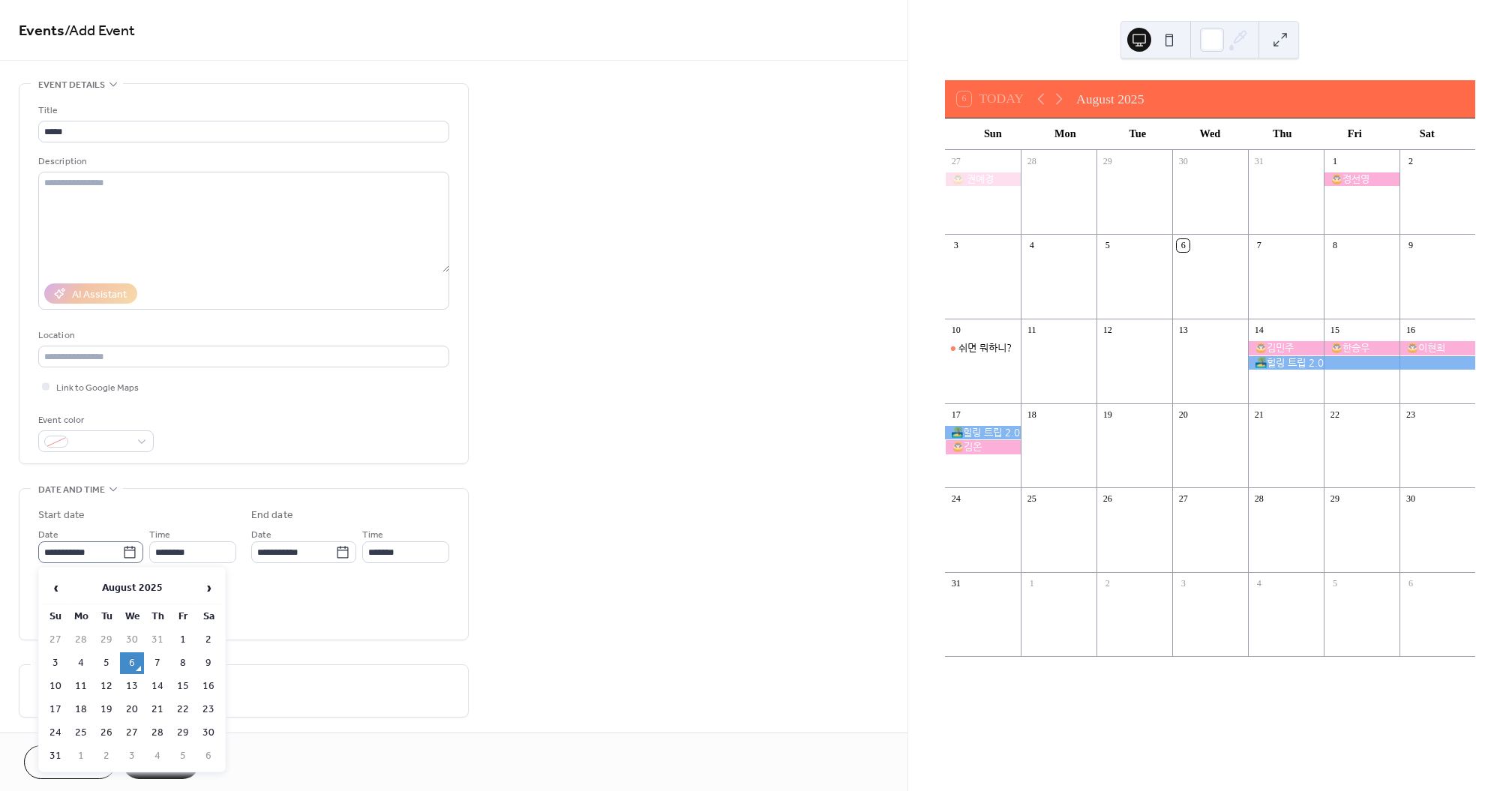 click 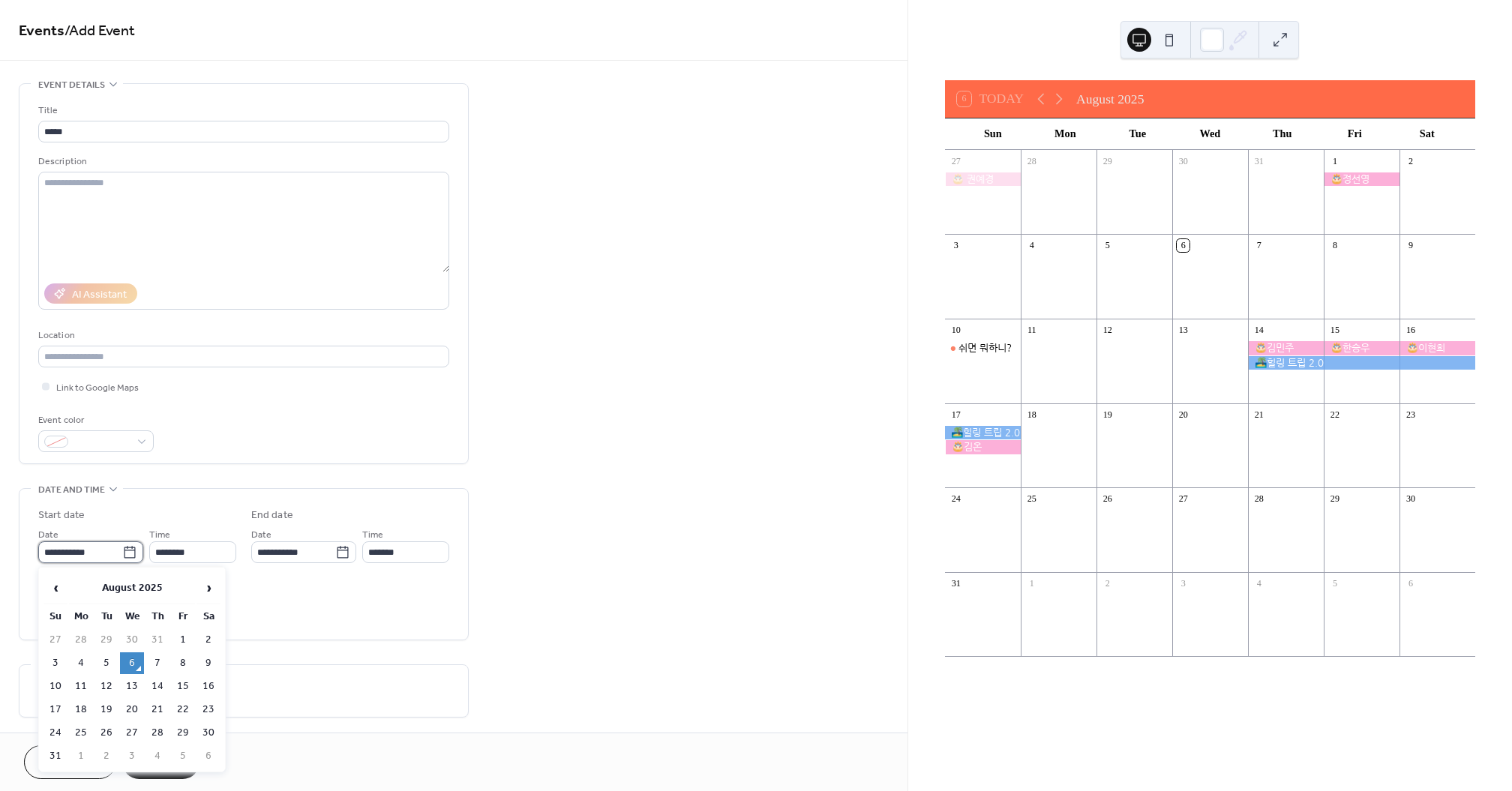 click on "**********" at bounding box center (80, 552) 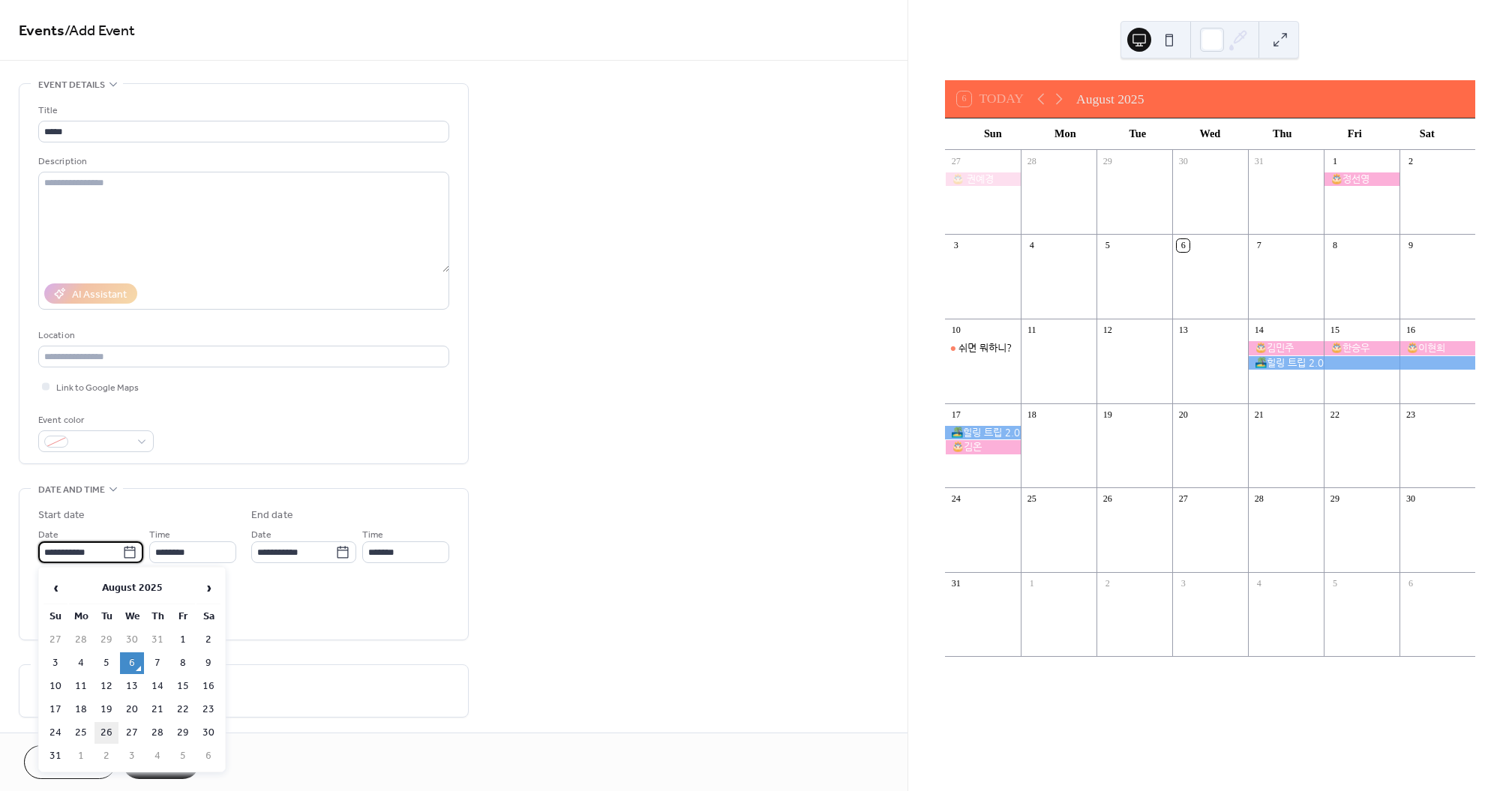 click on "26" at bounding box center (106, 733) 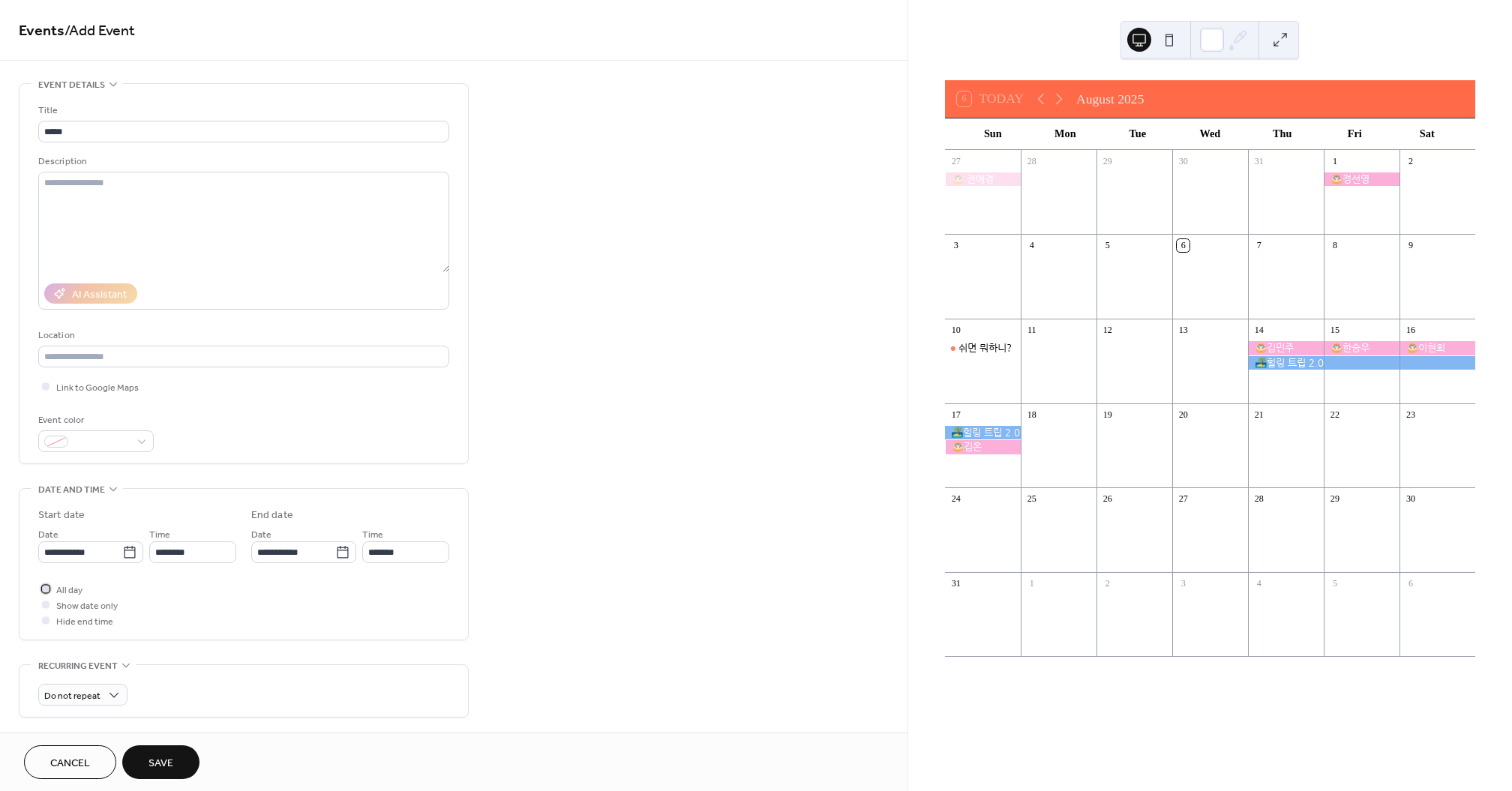 click at bounding box center (46, 589) 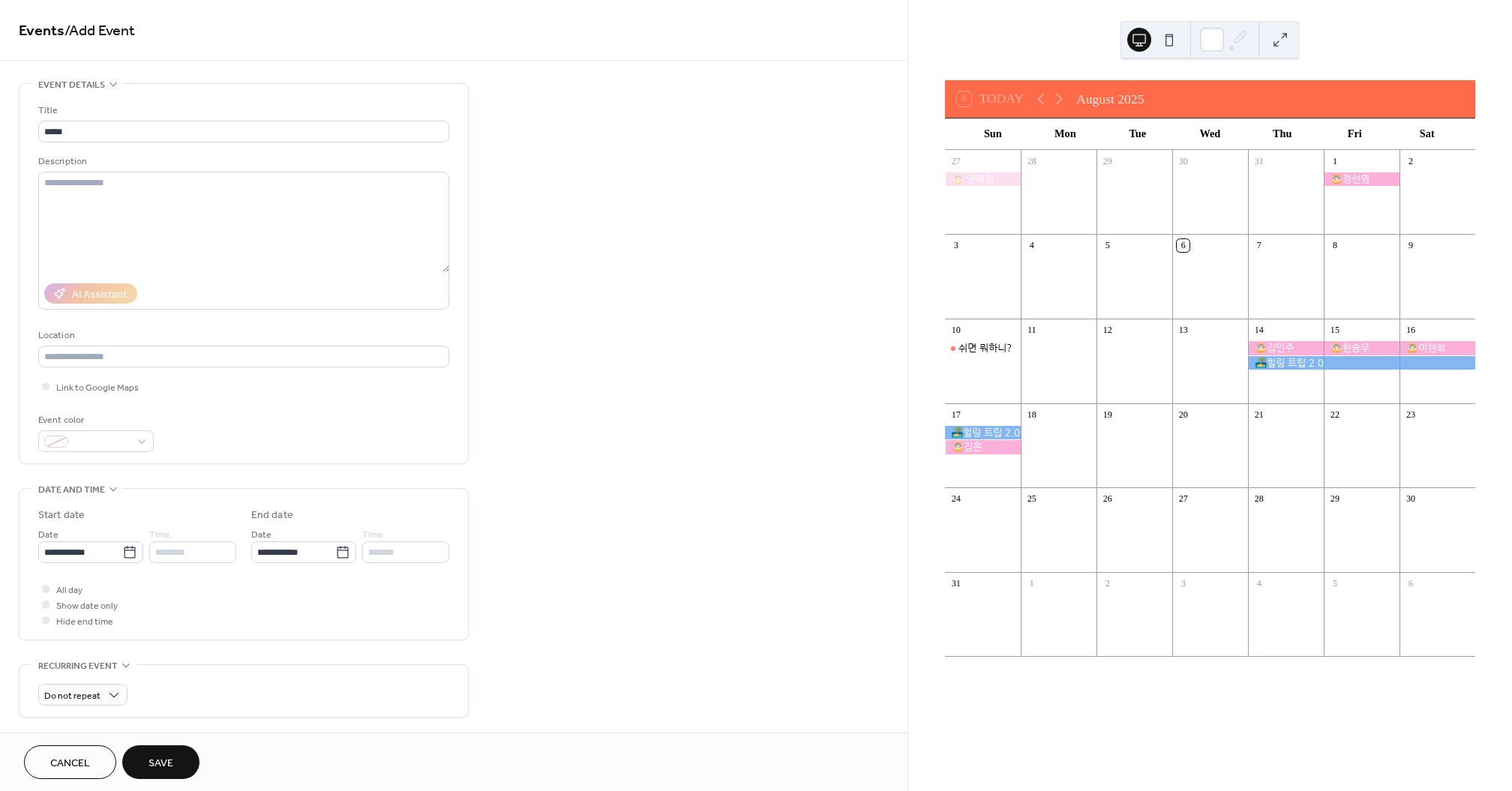 click on "Event color" at bounding box center (96, 432) 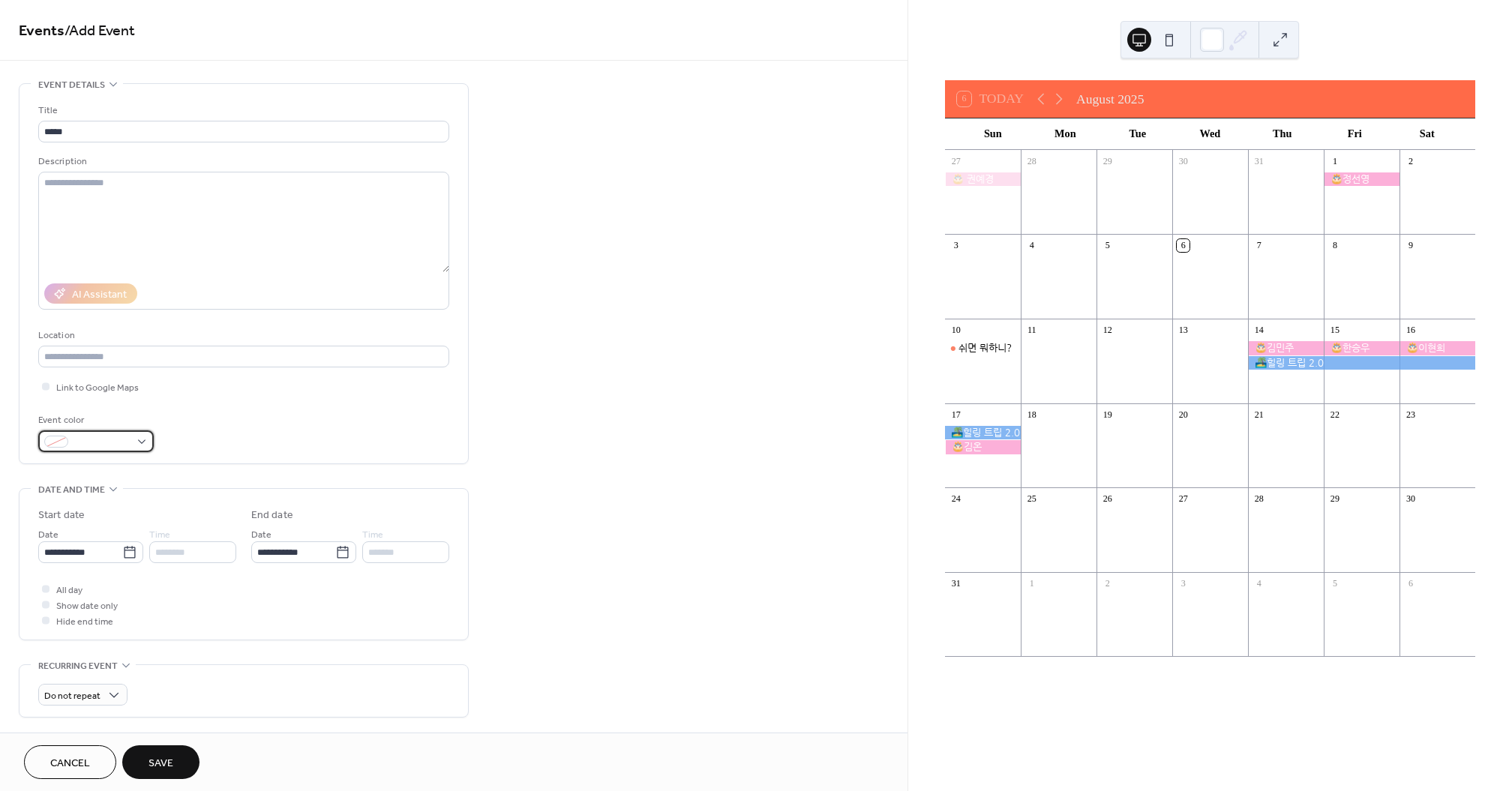 click at bounding box center [102, 442] 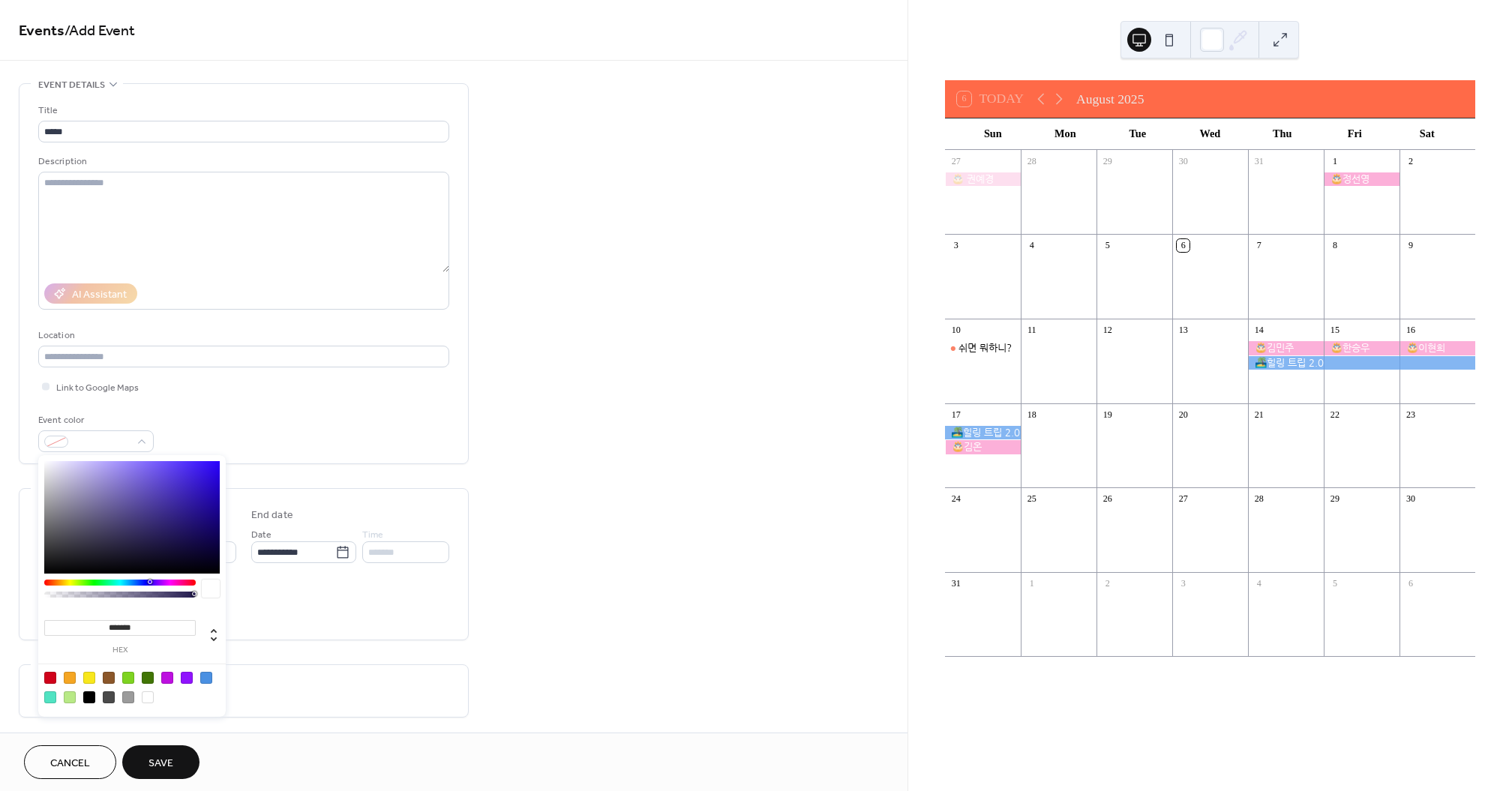 click on "*******" at bounding box center [120, 628] 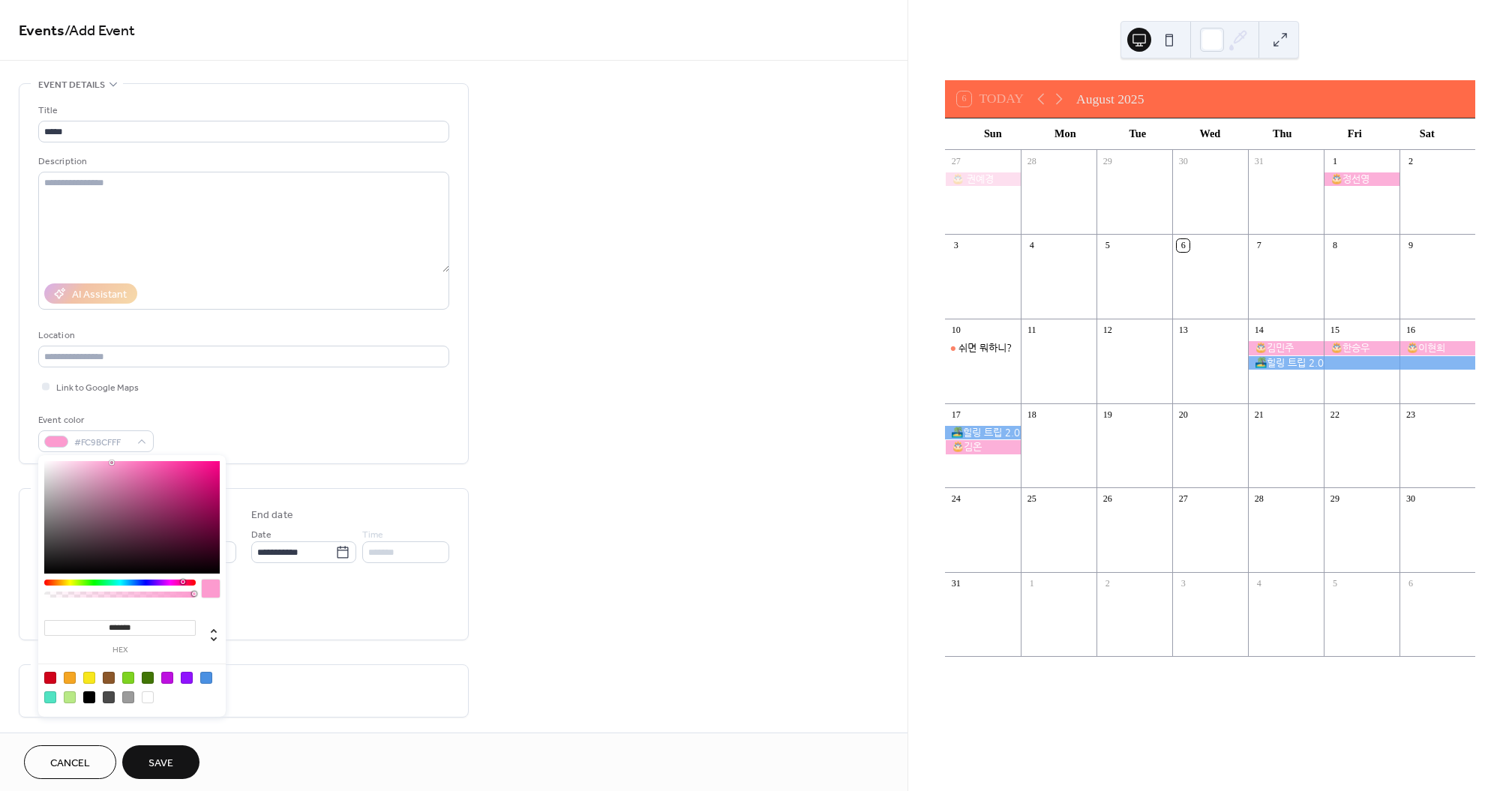 type on "***" 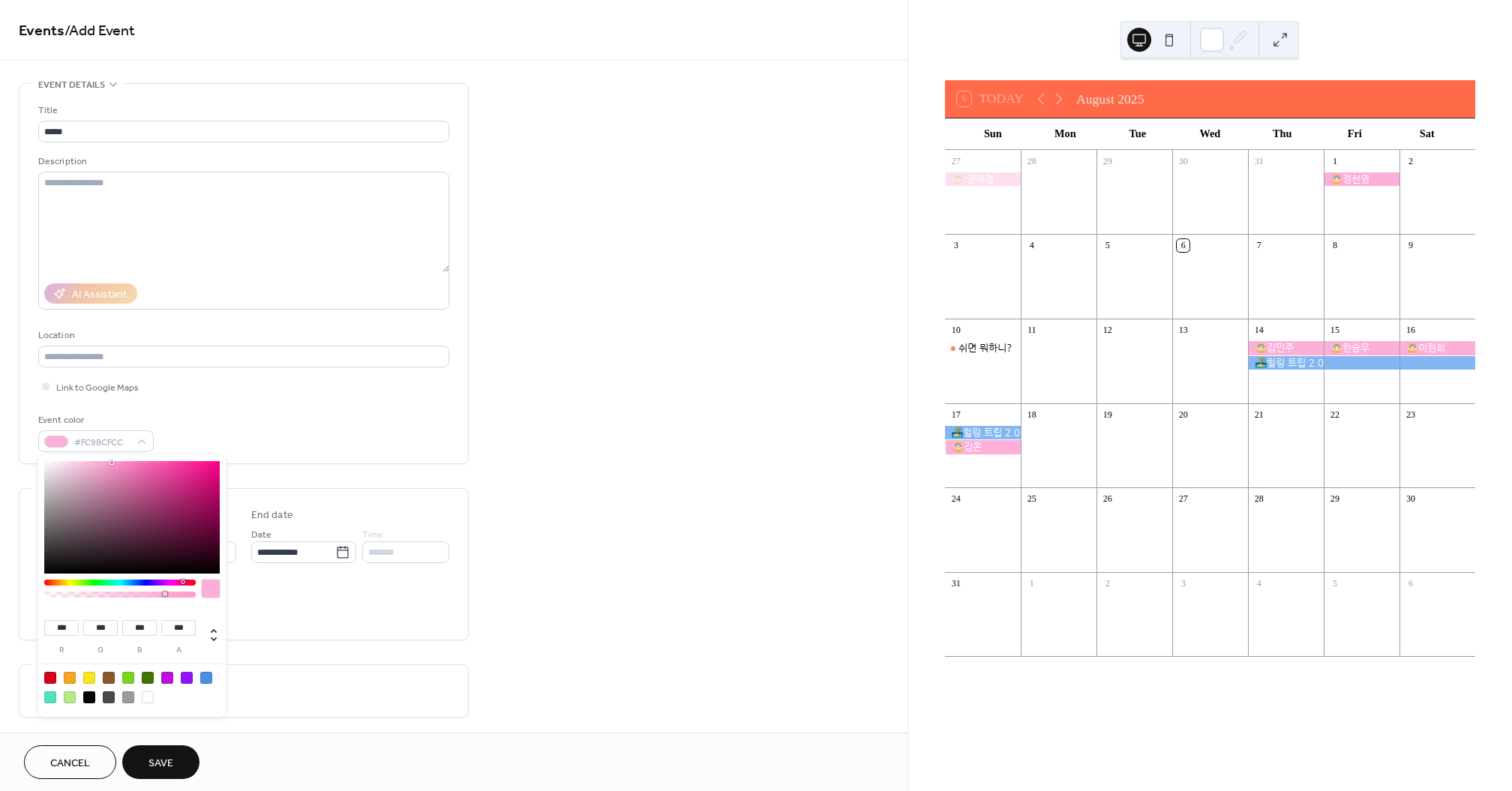 type on "**********" 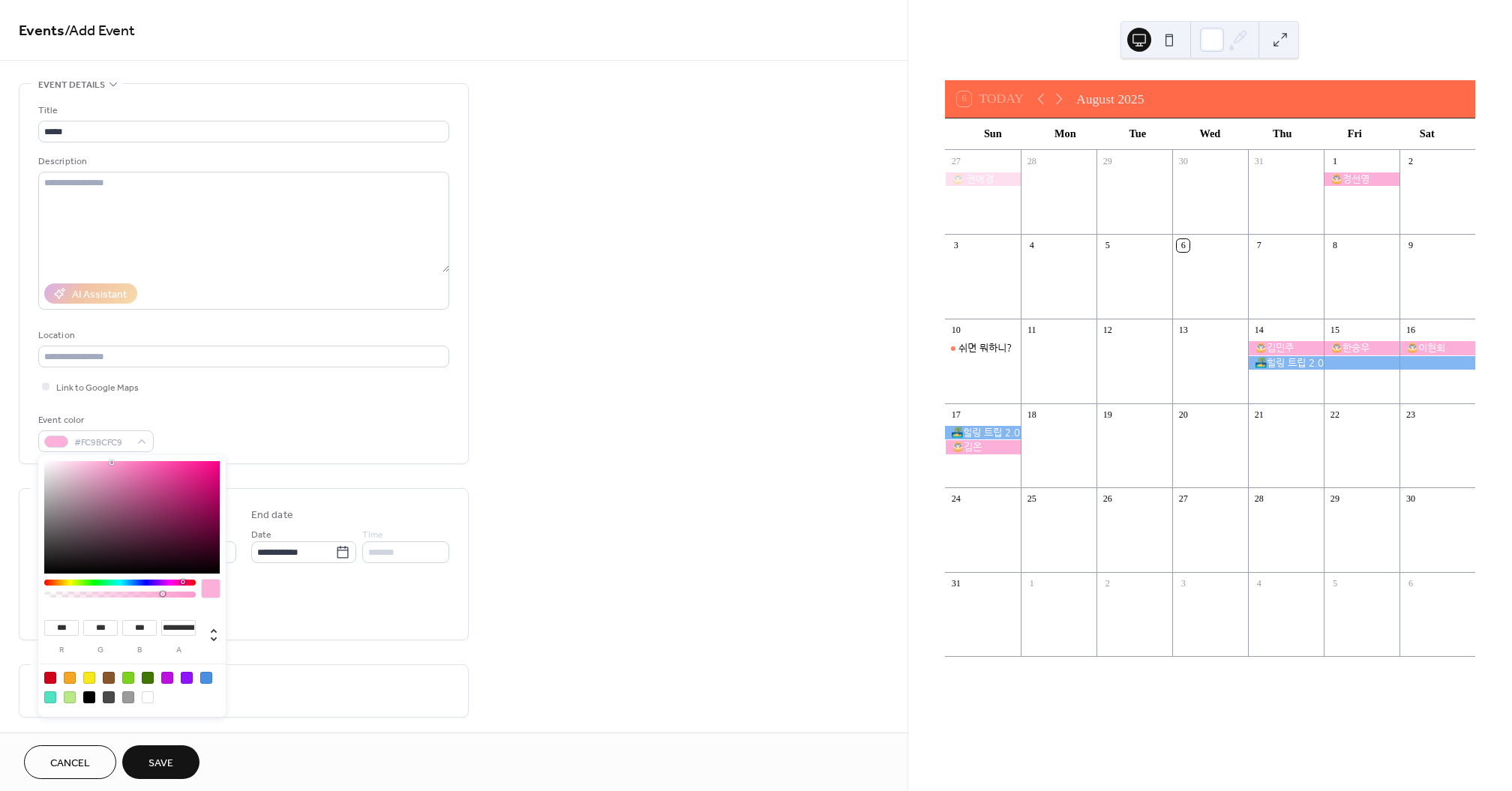 drag, startPoint x: 193, startPoint y: 592, endPoint x: 162, endPoint y: 595, distance: 31.144823 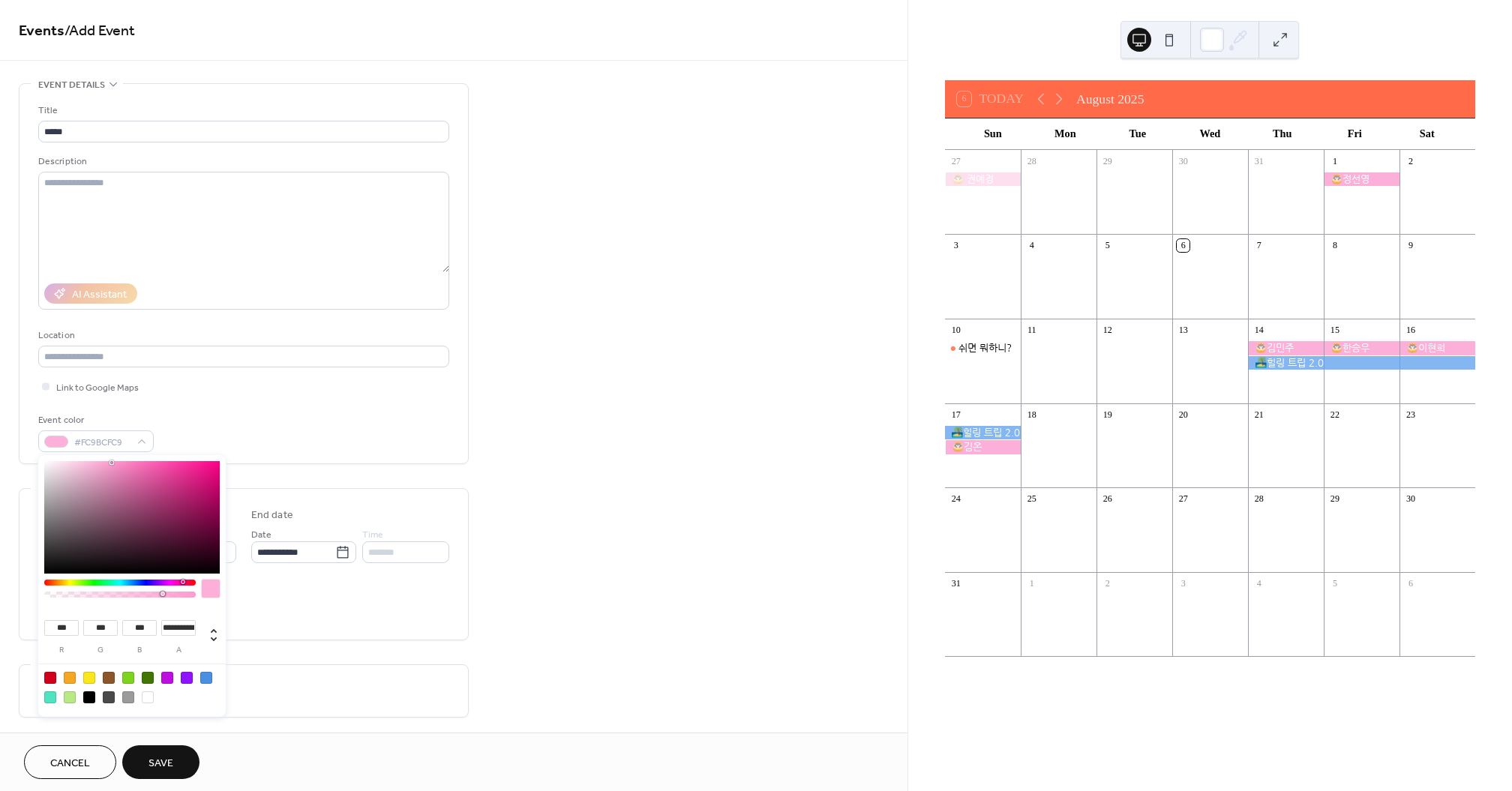 click on "Save" at bounding box center (160, 762) 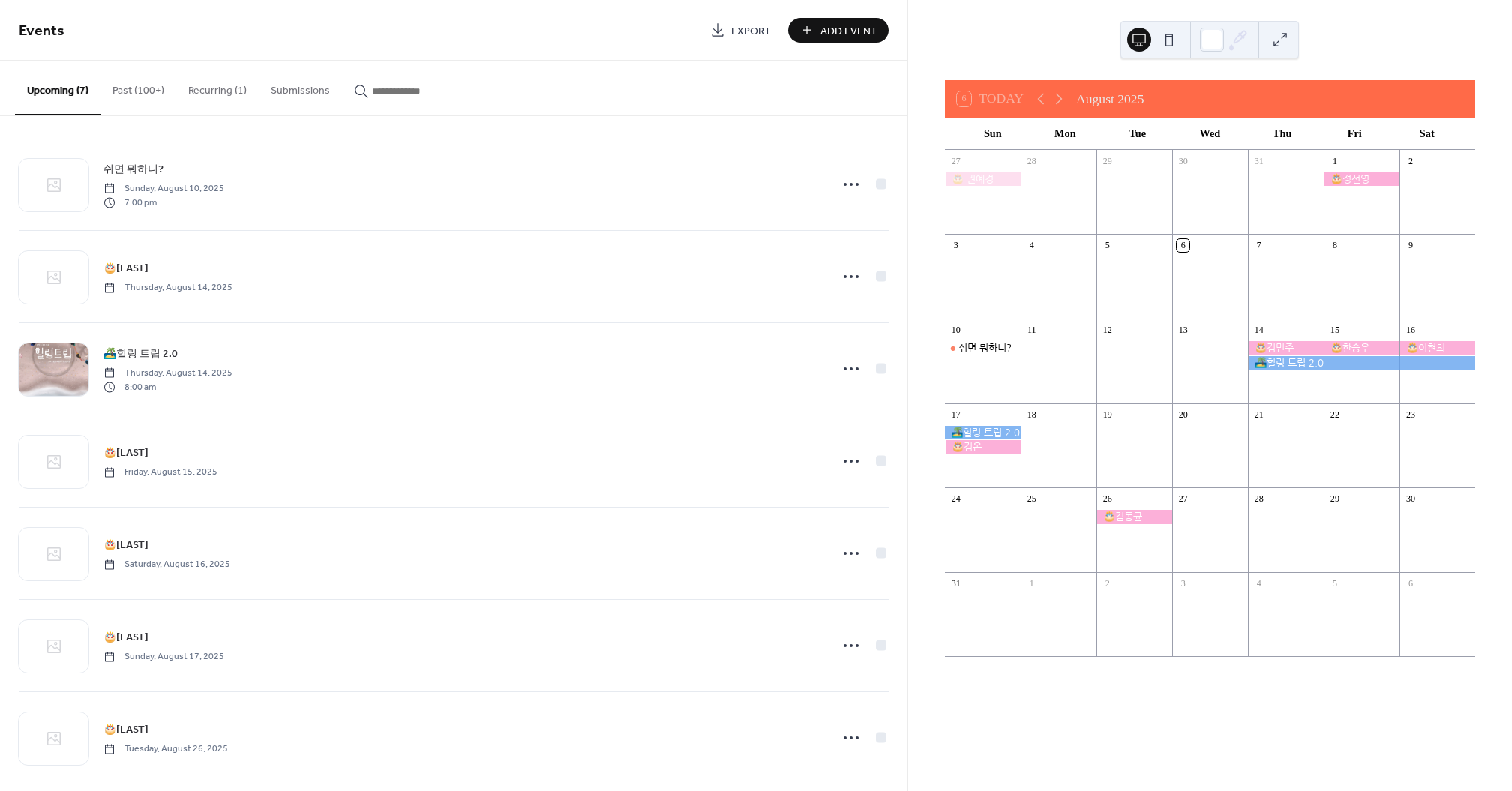 click on "Add Event" at bounding box center (838, 30) 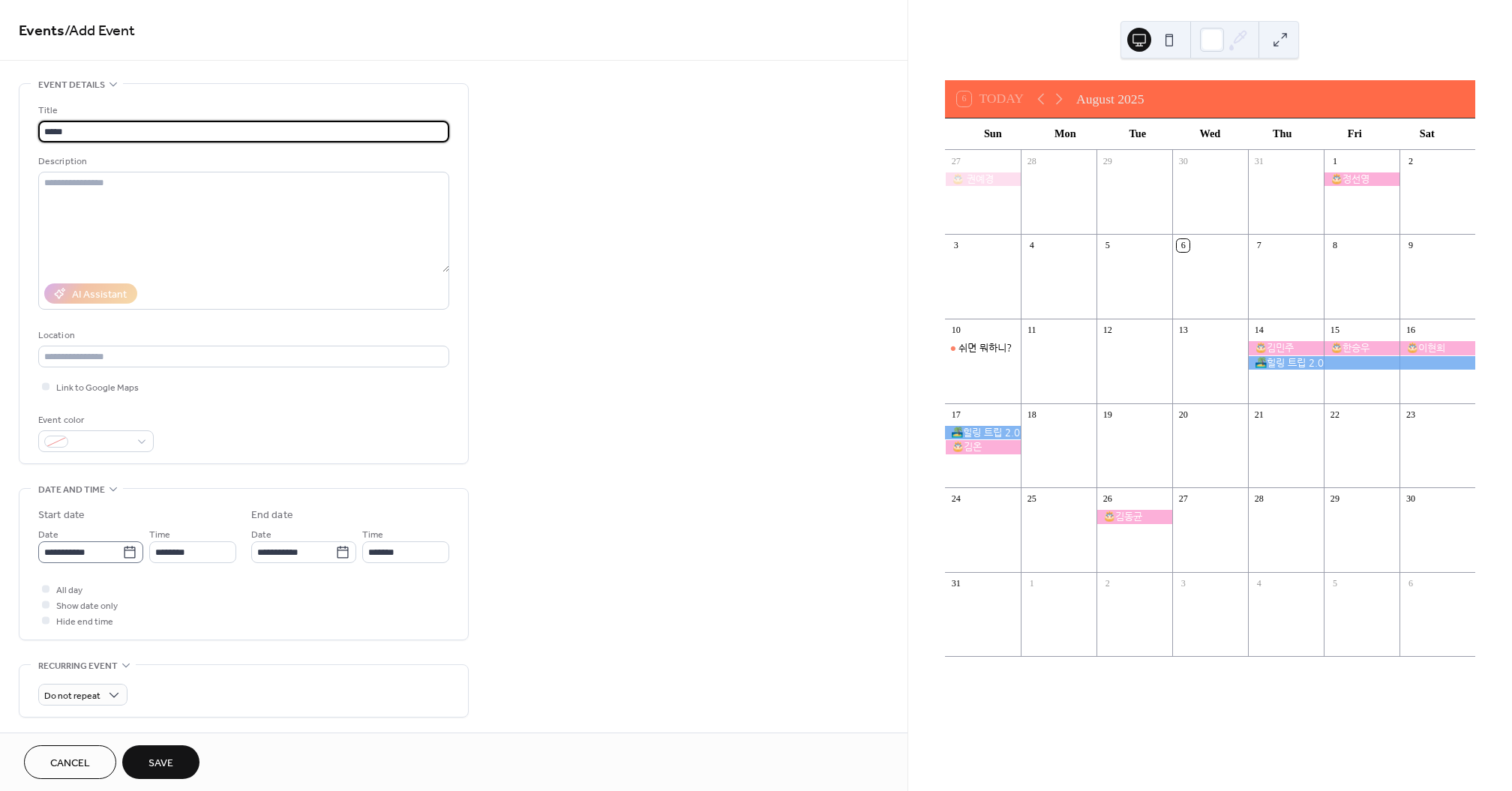 type on "*****" 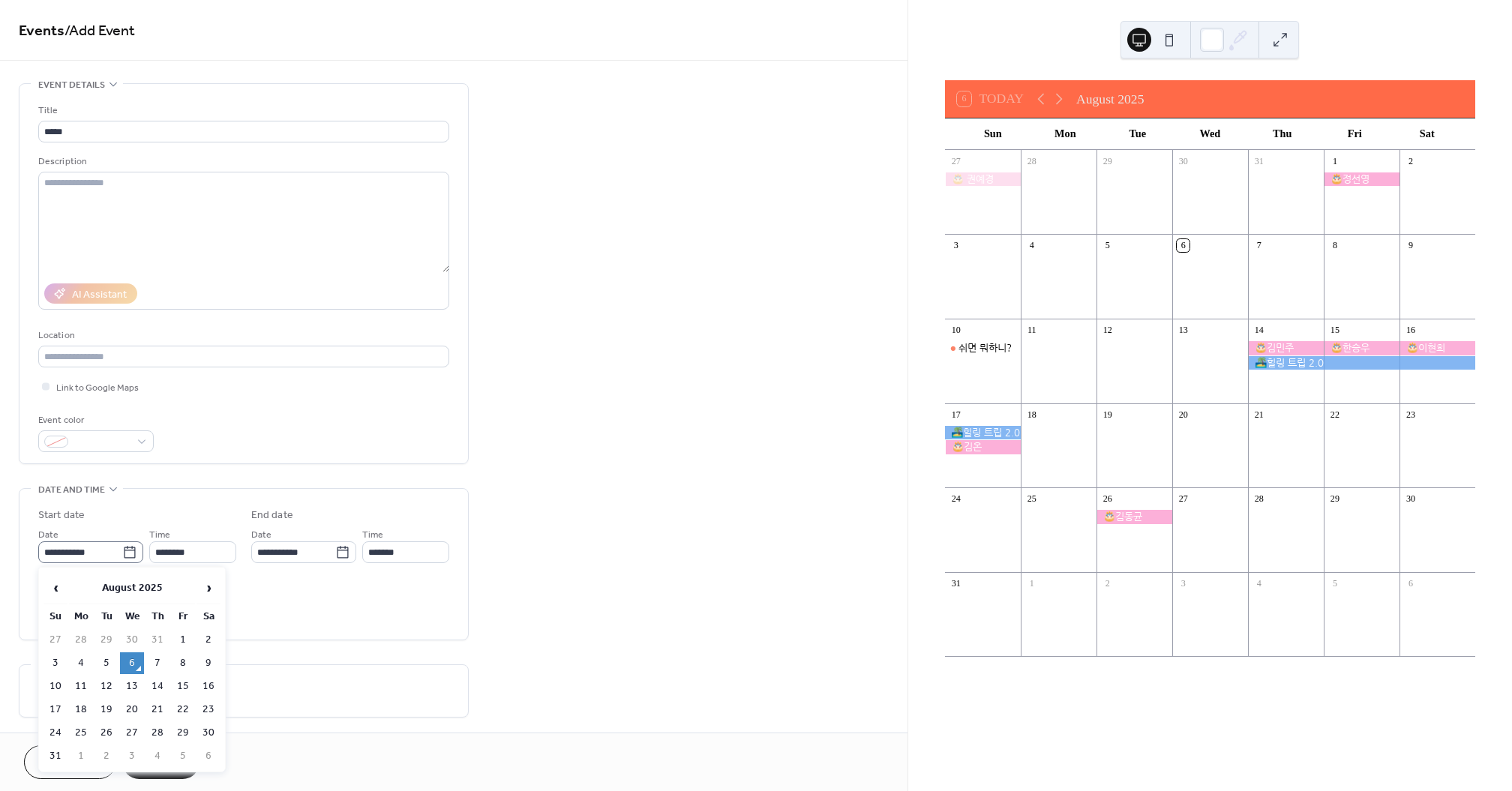 click 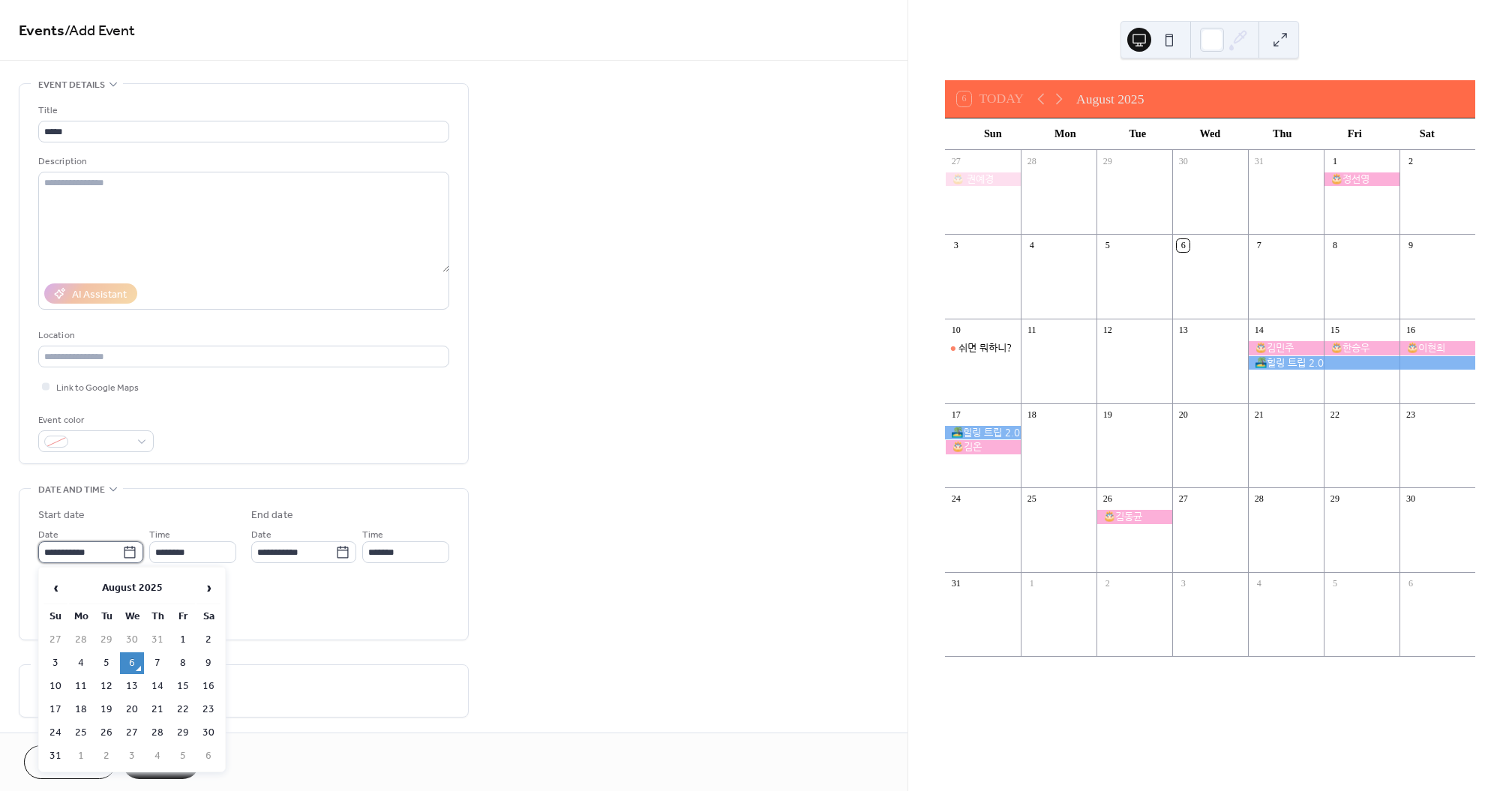 click on "**********" at bounding box center (80, 552) 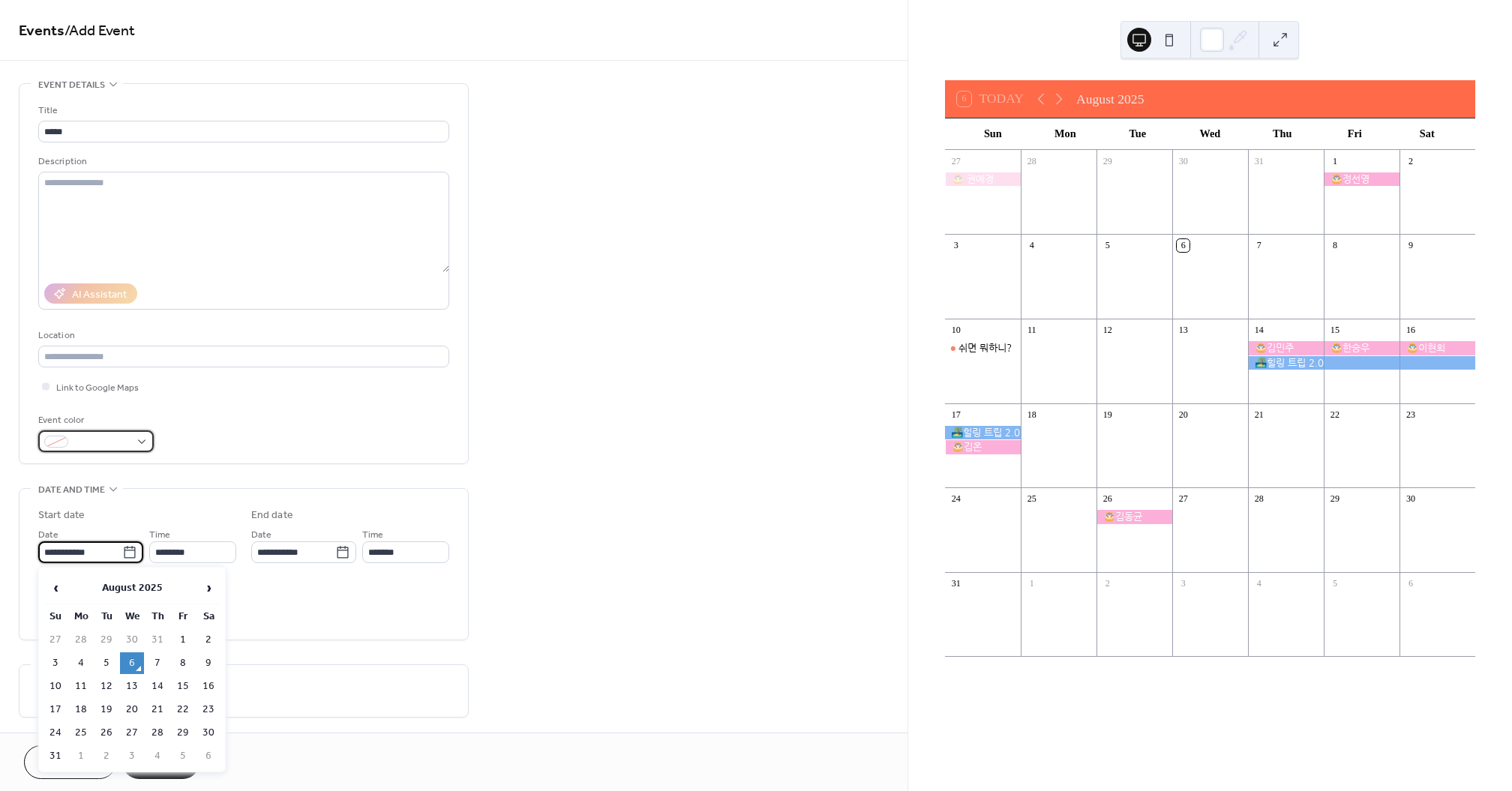 click at bounding box center [102, 442] 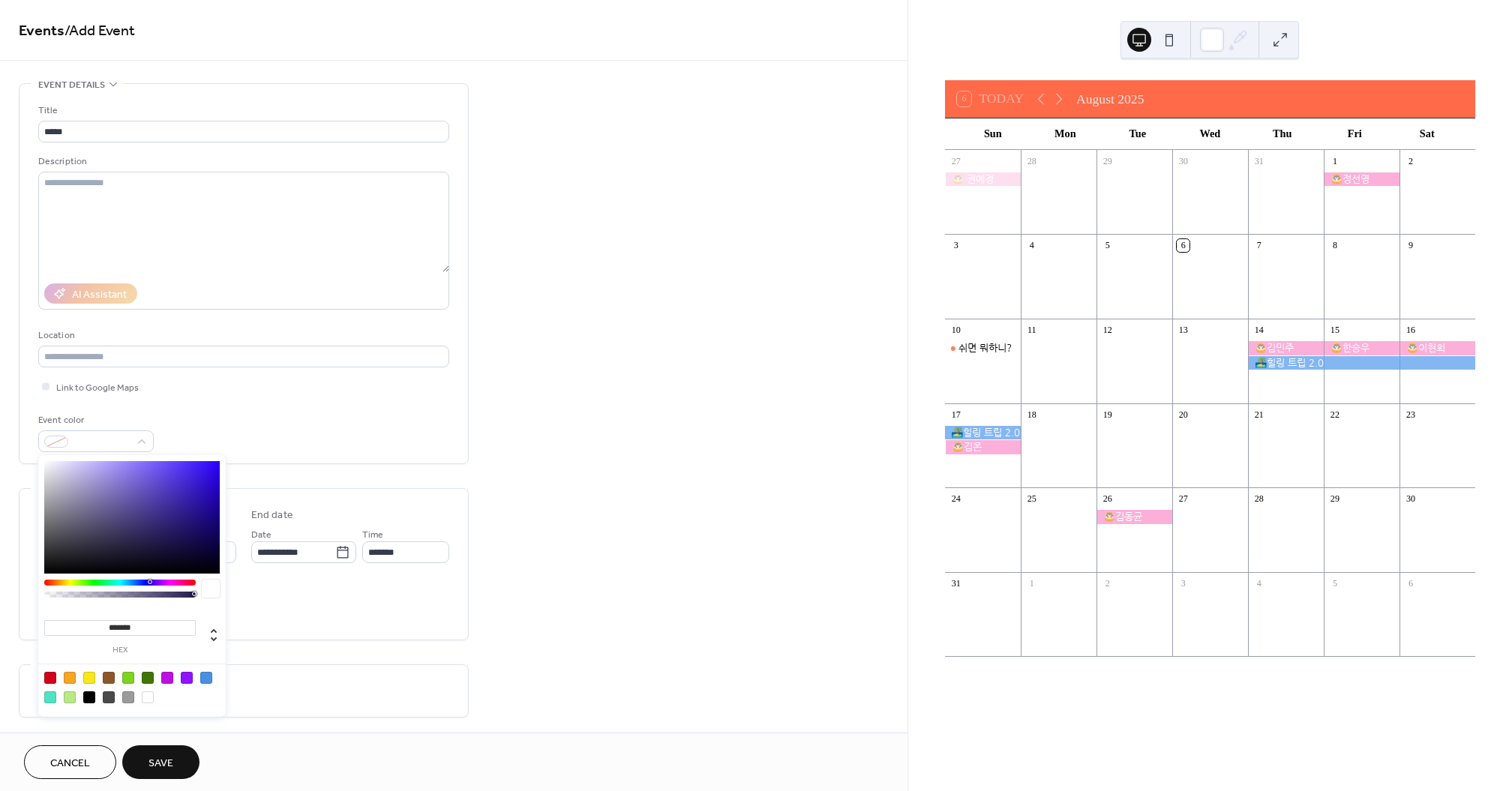 click on "*******" at bounding box center [120, 628] 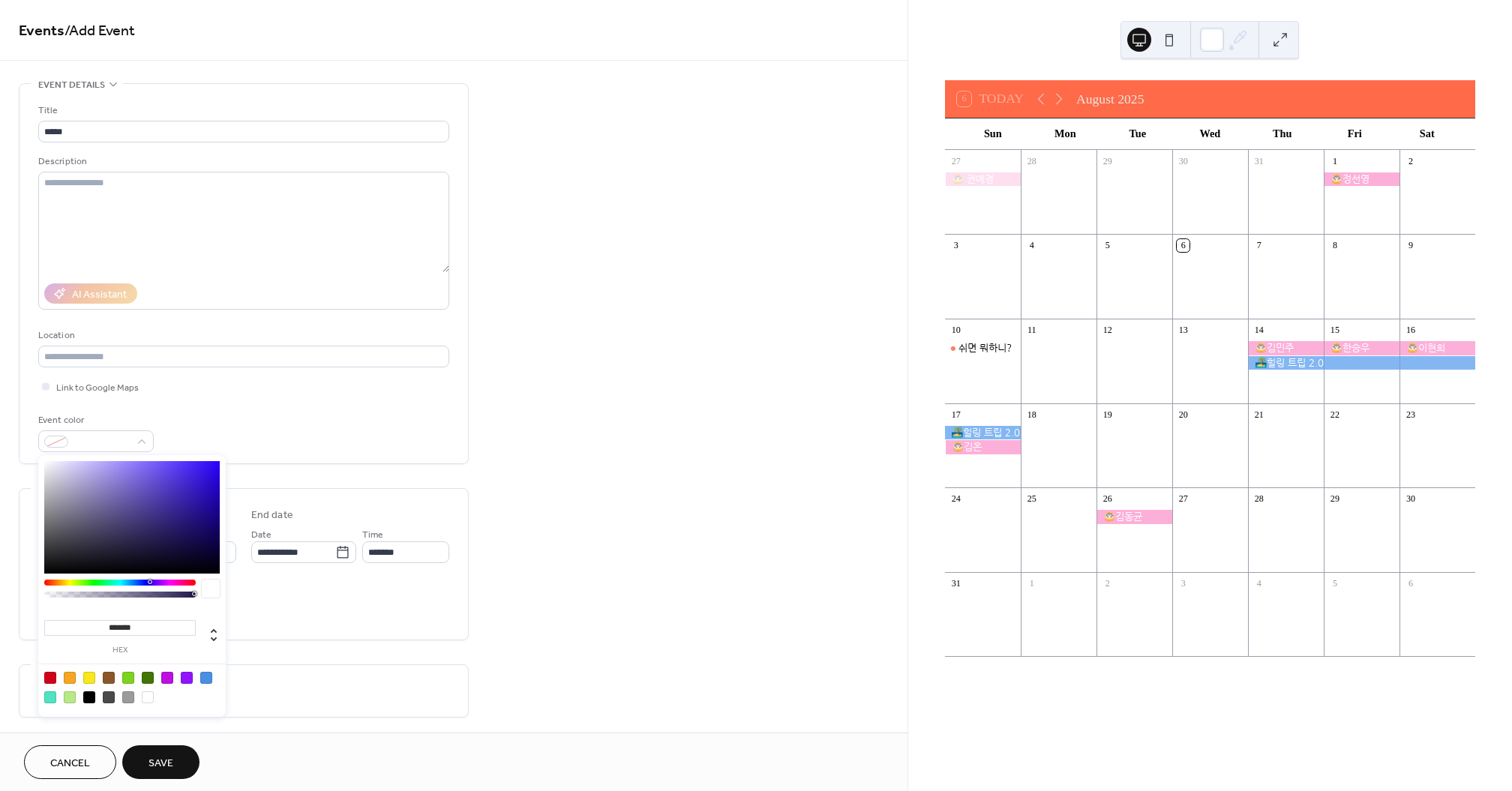 paste 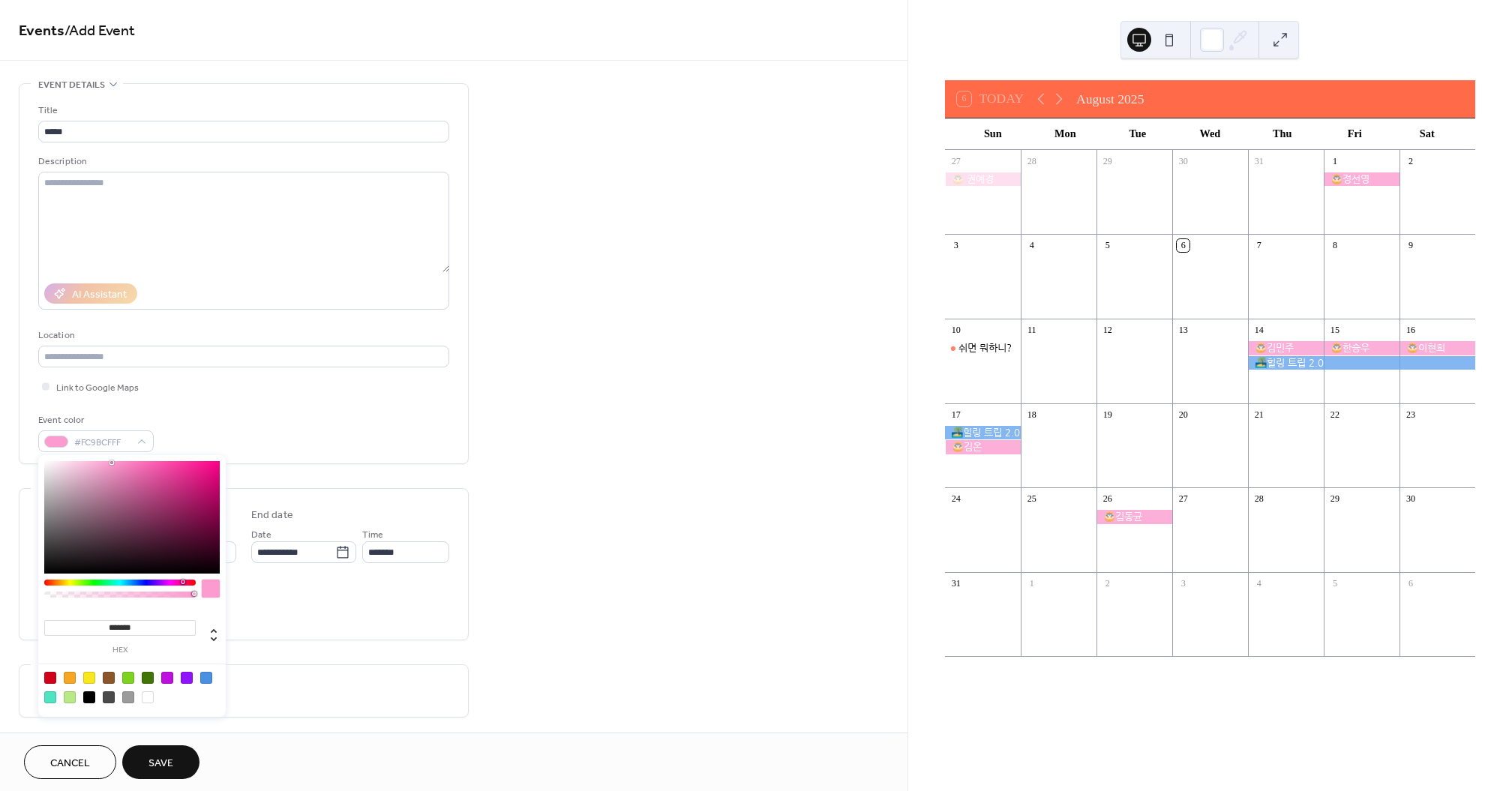 type on "***" 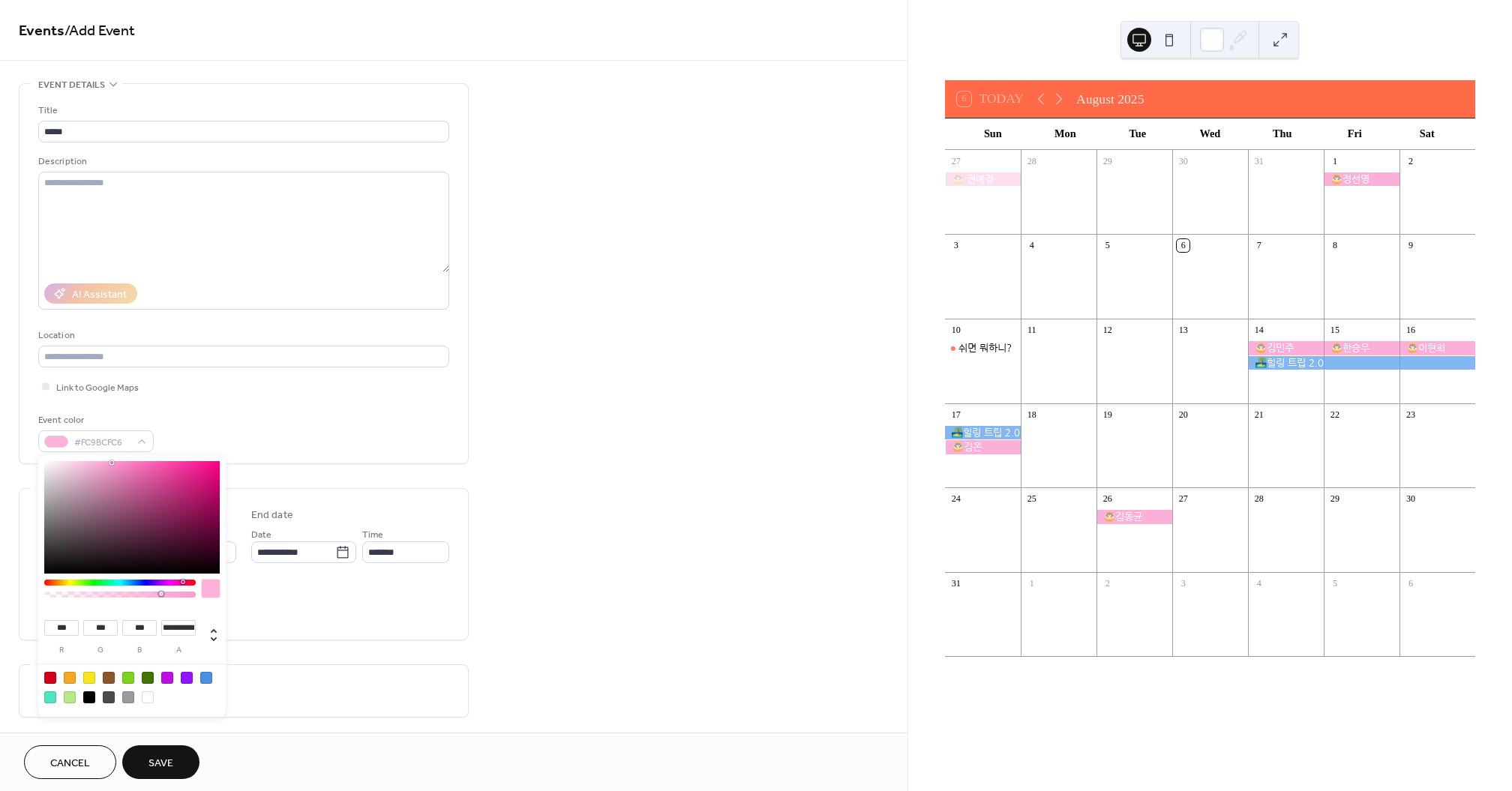 type on "**********" 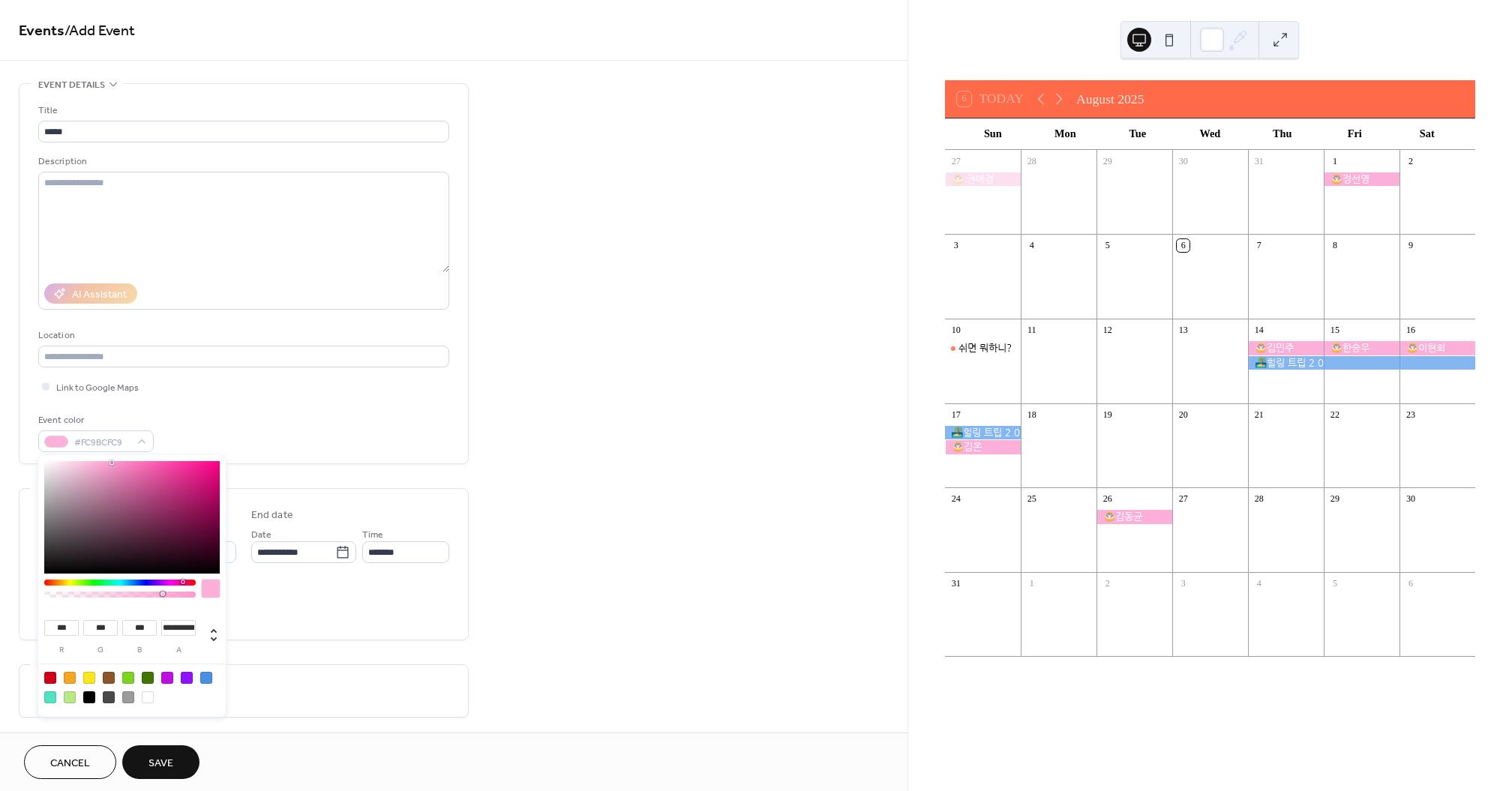 drag, startPoint x: 192, startPoint y: 594, endPoint x: 162, endPoint y: 595, distance: 30.016662 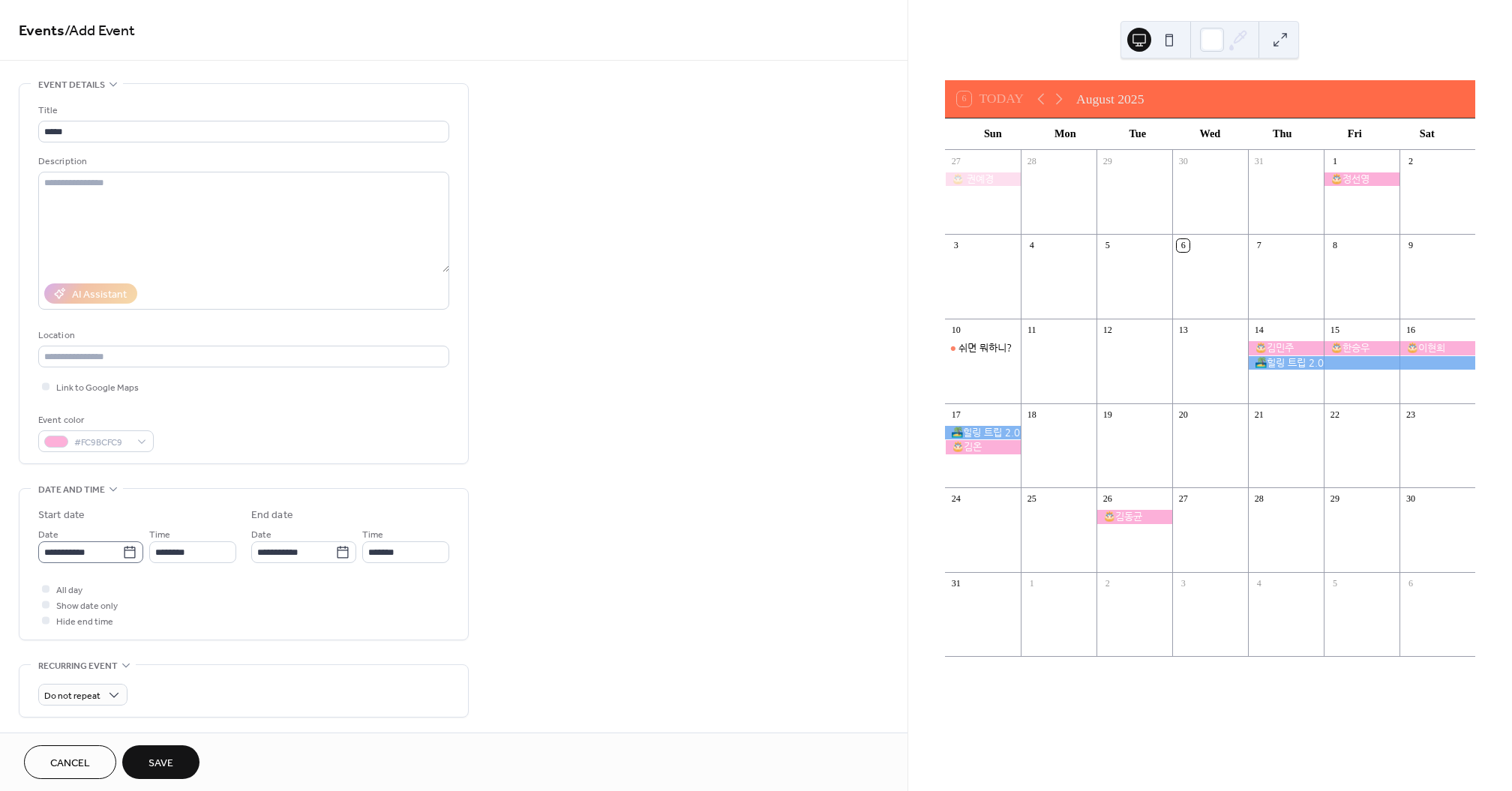 click 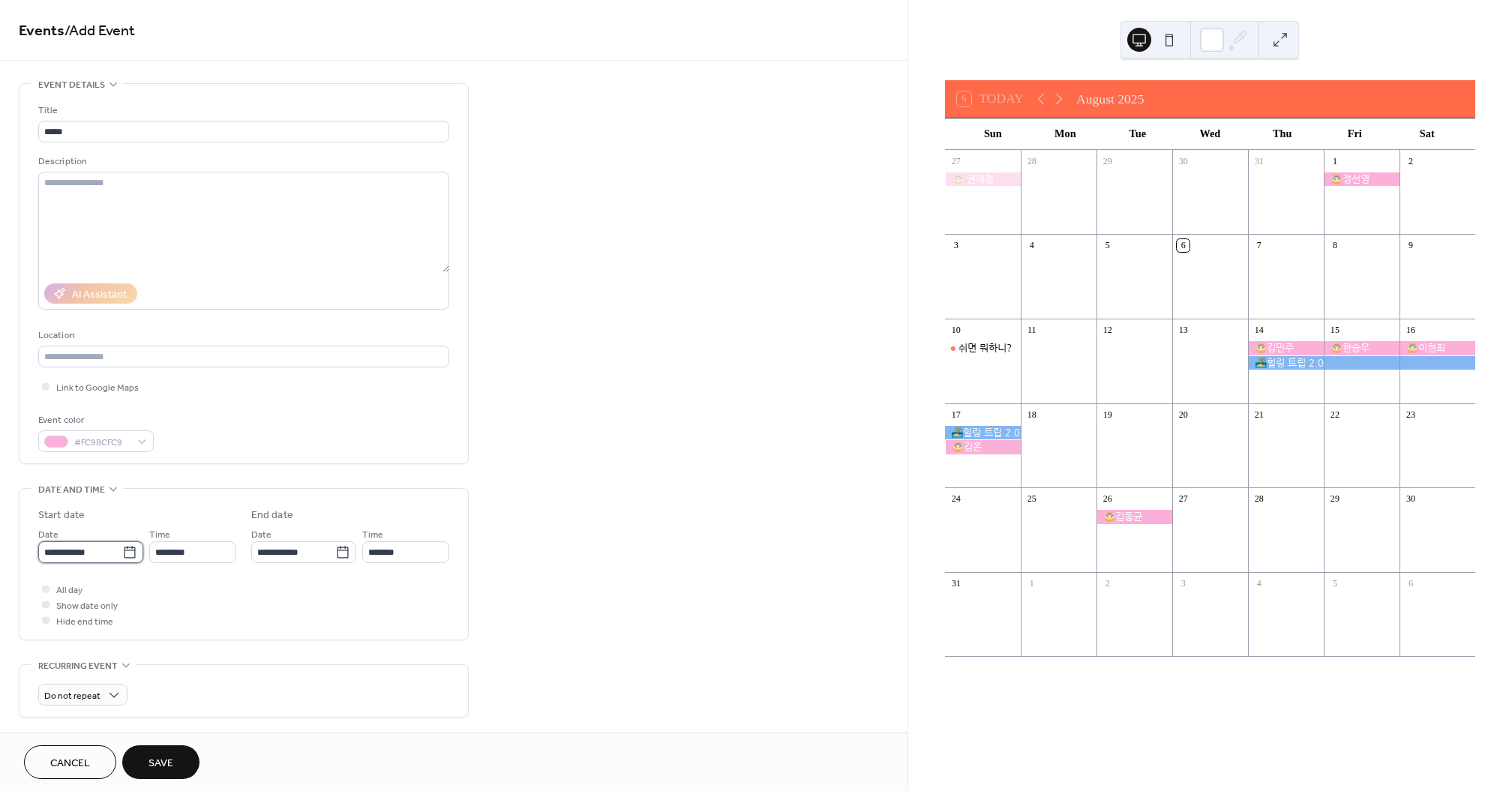 click on "**********" at bounding box center (80, 552) 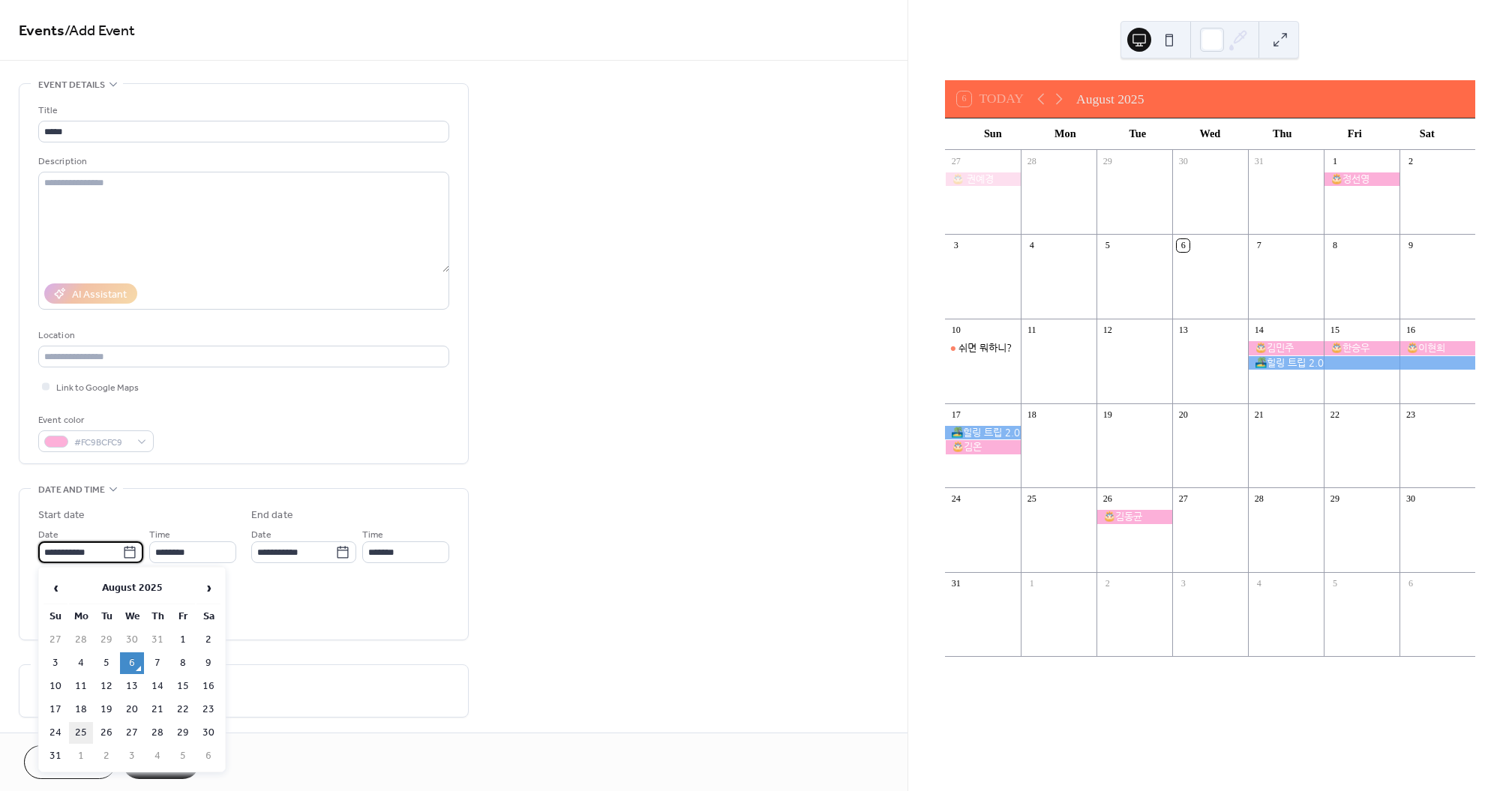 click on "25" at bounding box center (81, 733) 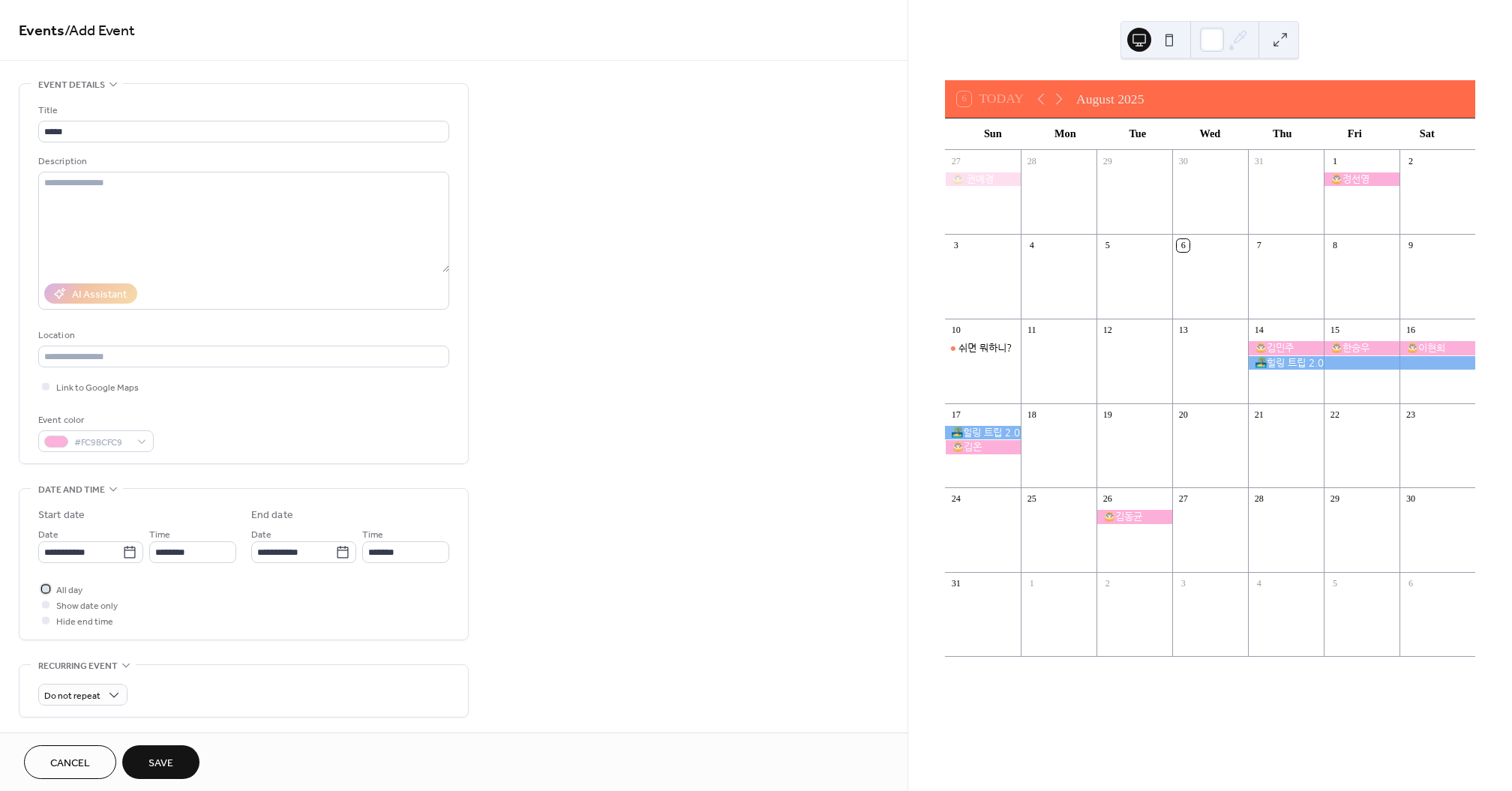 click at bounding box center (46, 589) 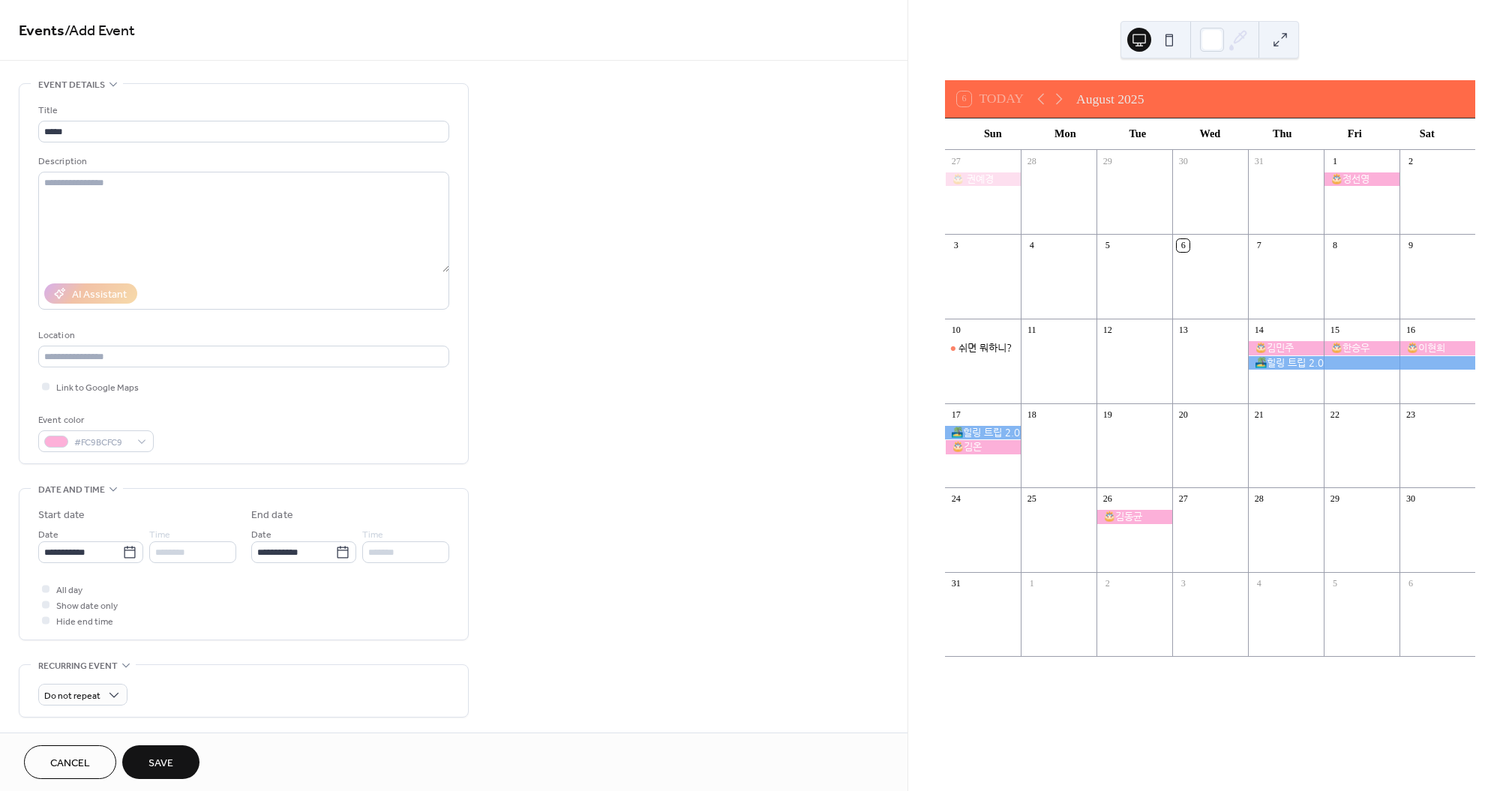 click on "Save" at bounding box center [160, 763] 